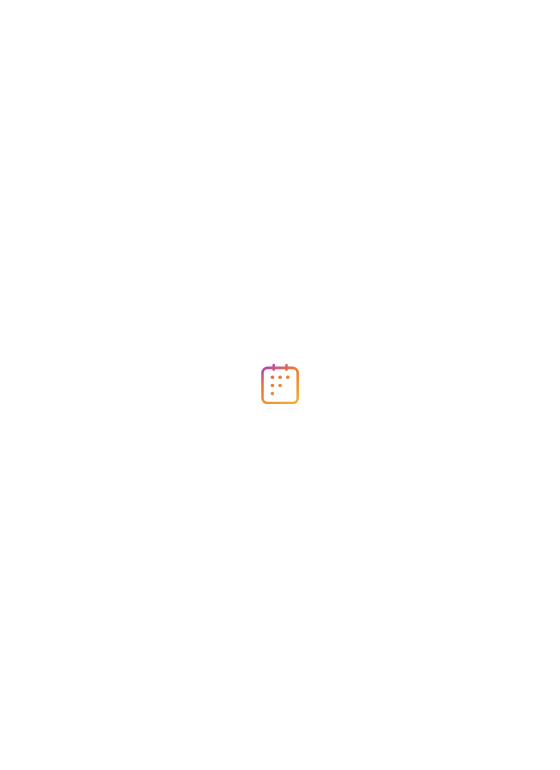 scroll, scrollTop: 0, scrollLeft: 0, axis: both 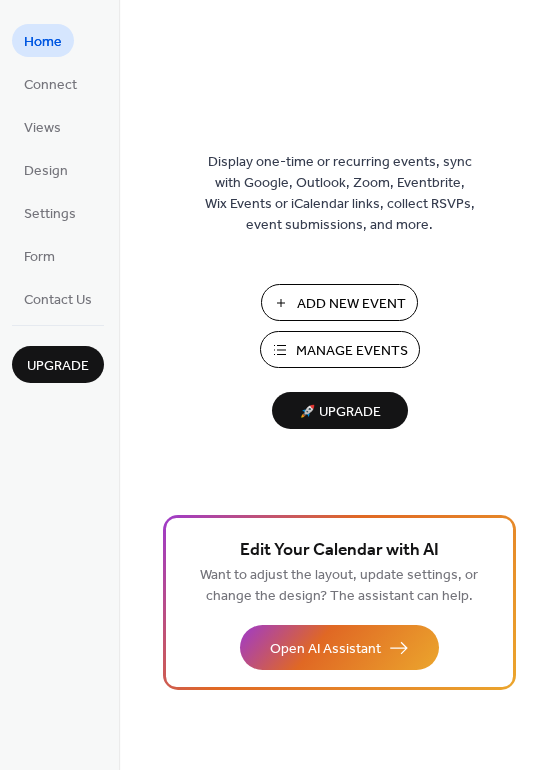 click on "Add New Event" at bounding box center [351, 304] 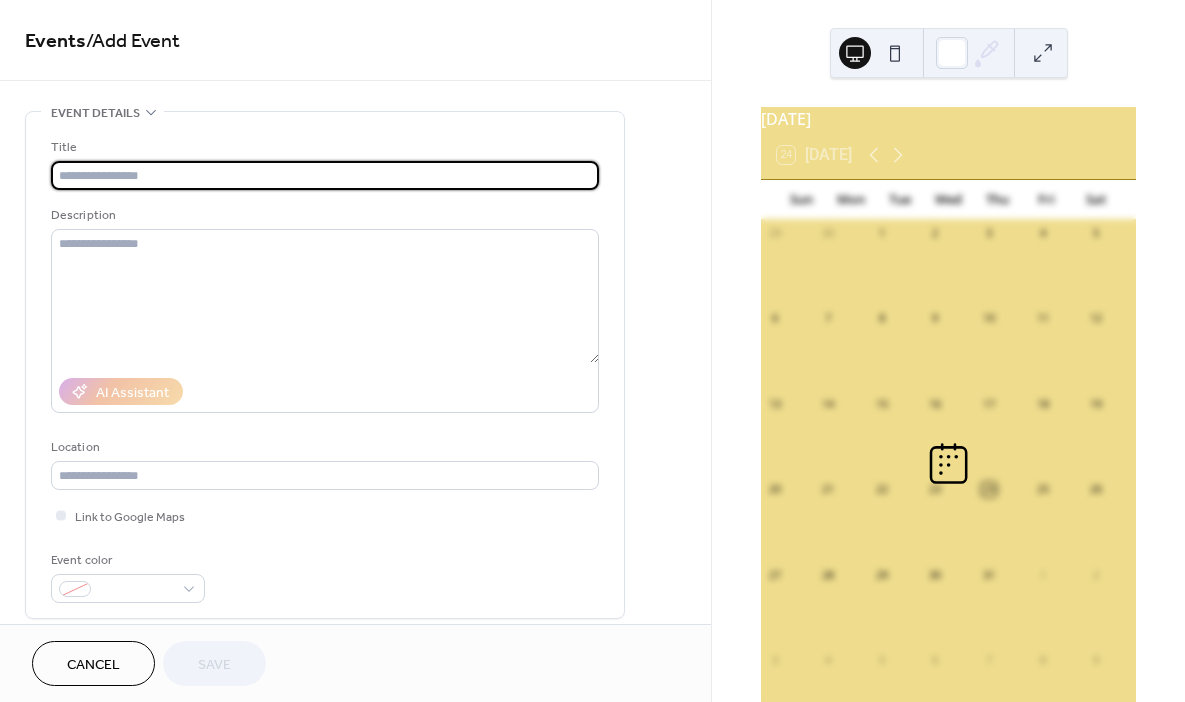 scroll, scrollTop: 0, scrollLeft: 0, axis: both 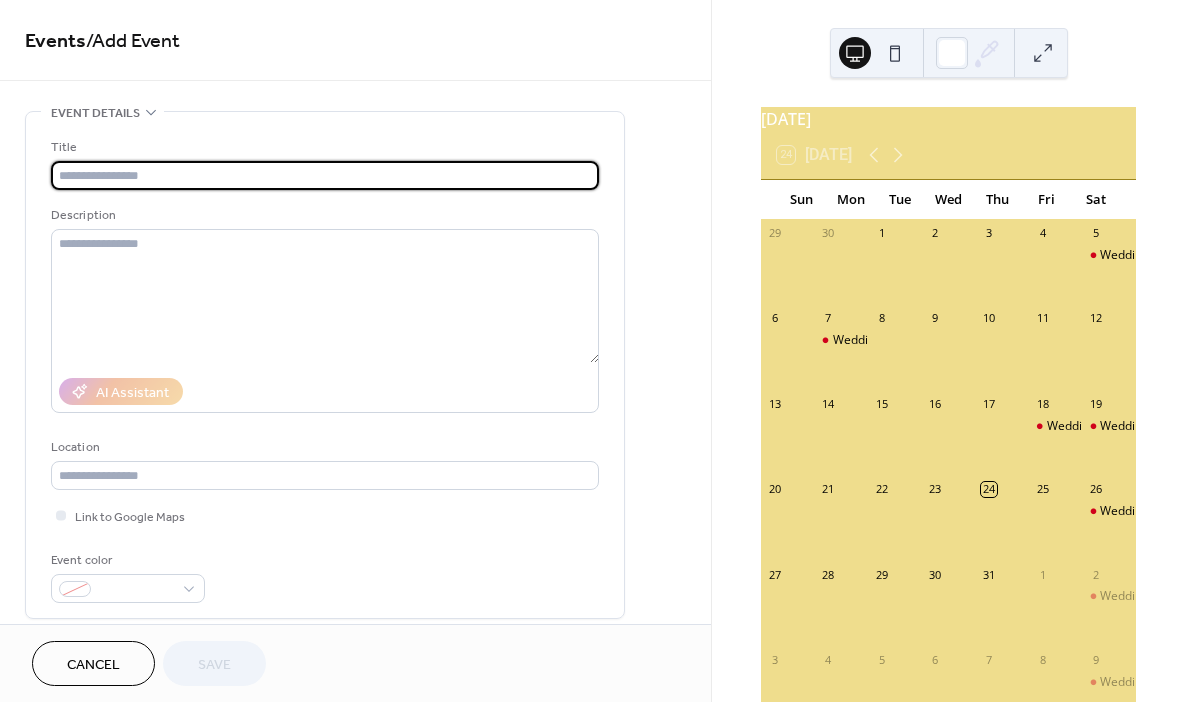 click at bounding box center [325, 175] 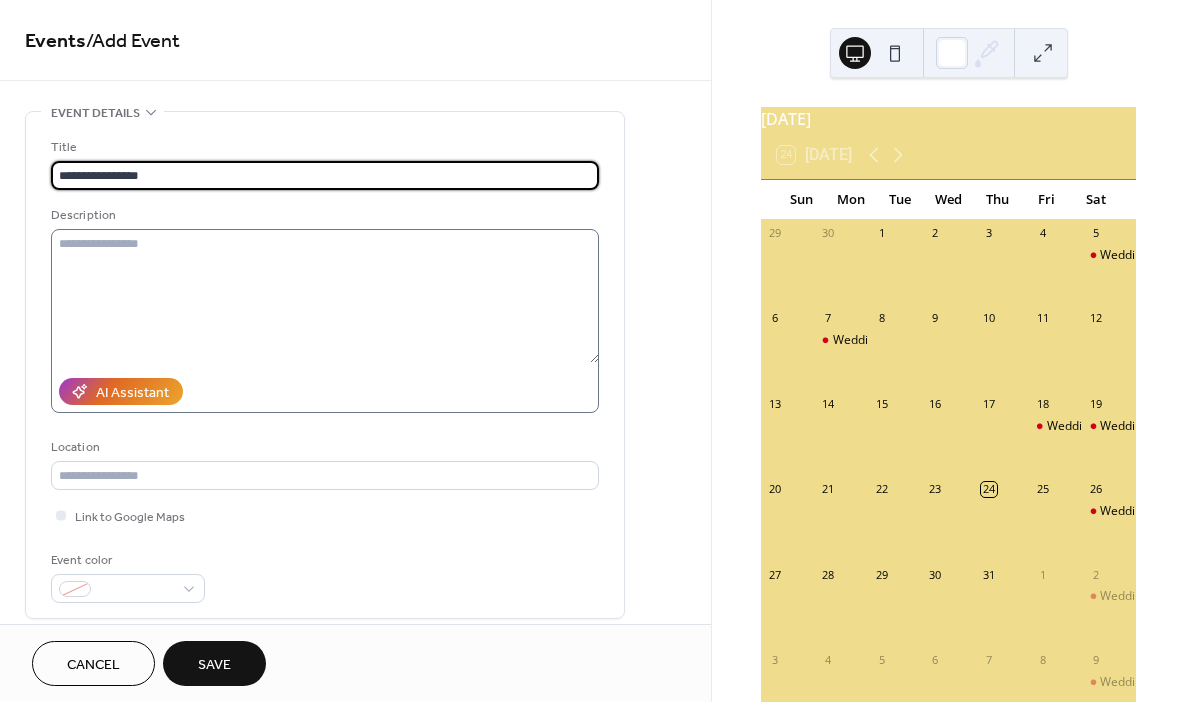 type on "**********" 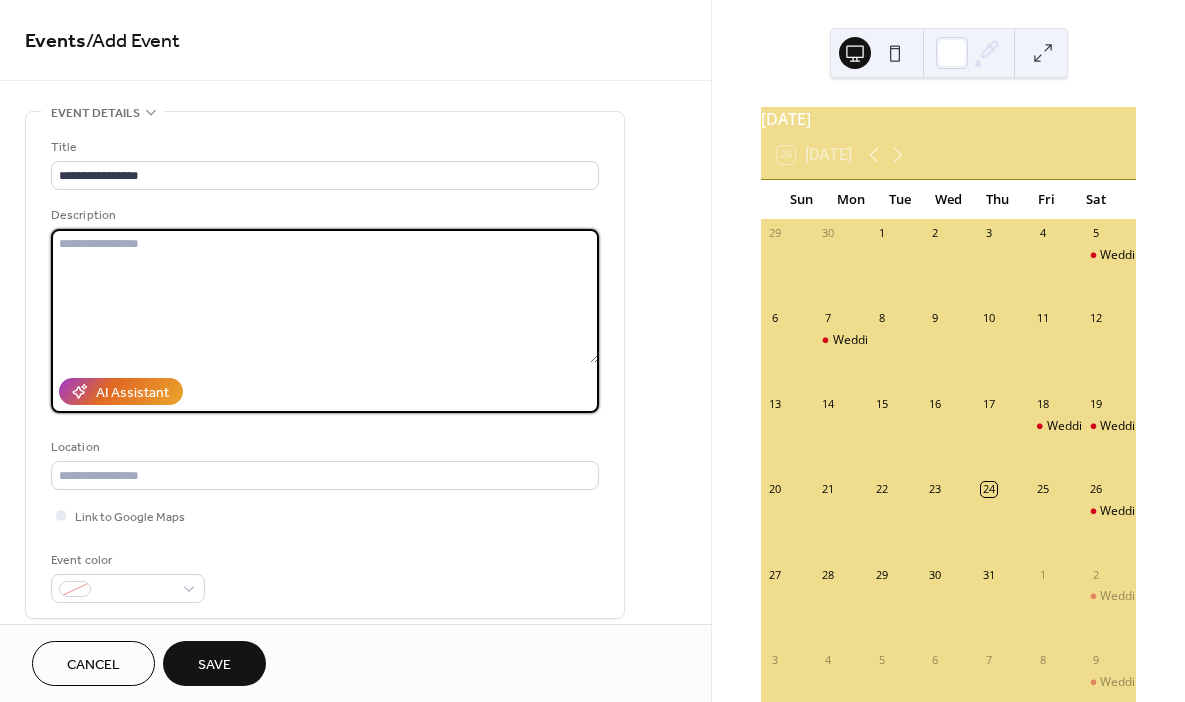 click at bounding box center [325, 296] 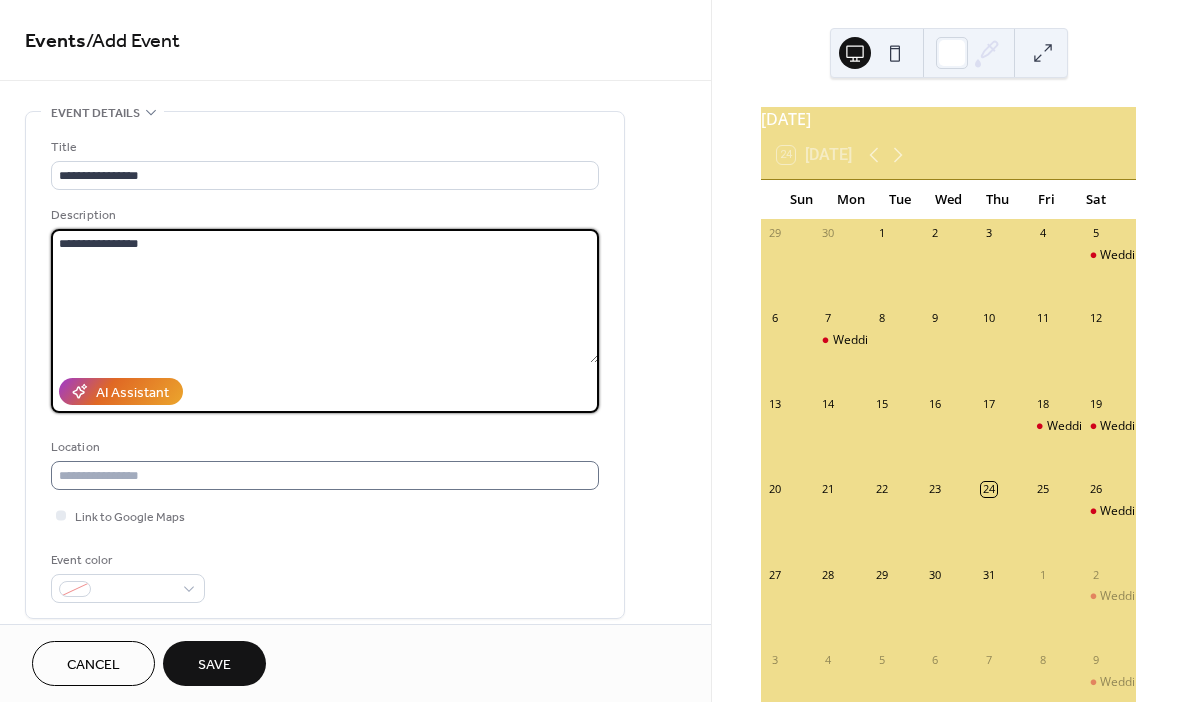 type on "**********" 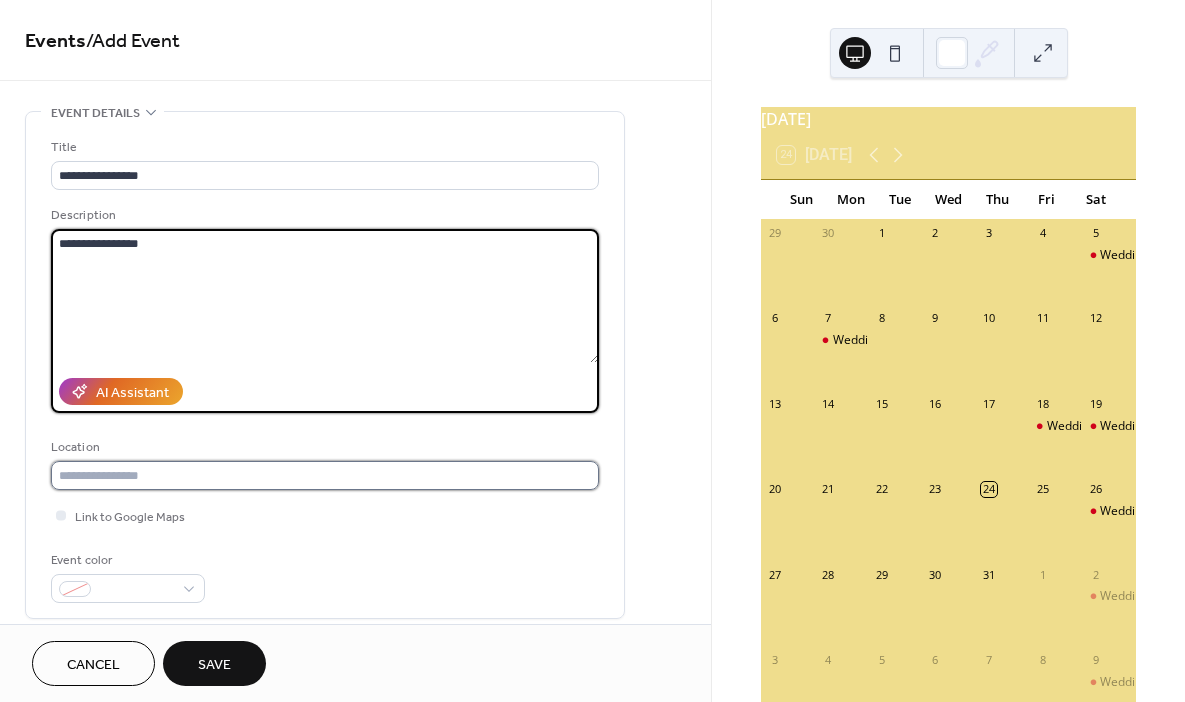 click at bounding box center [325, 475] 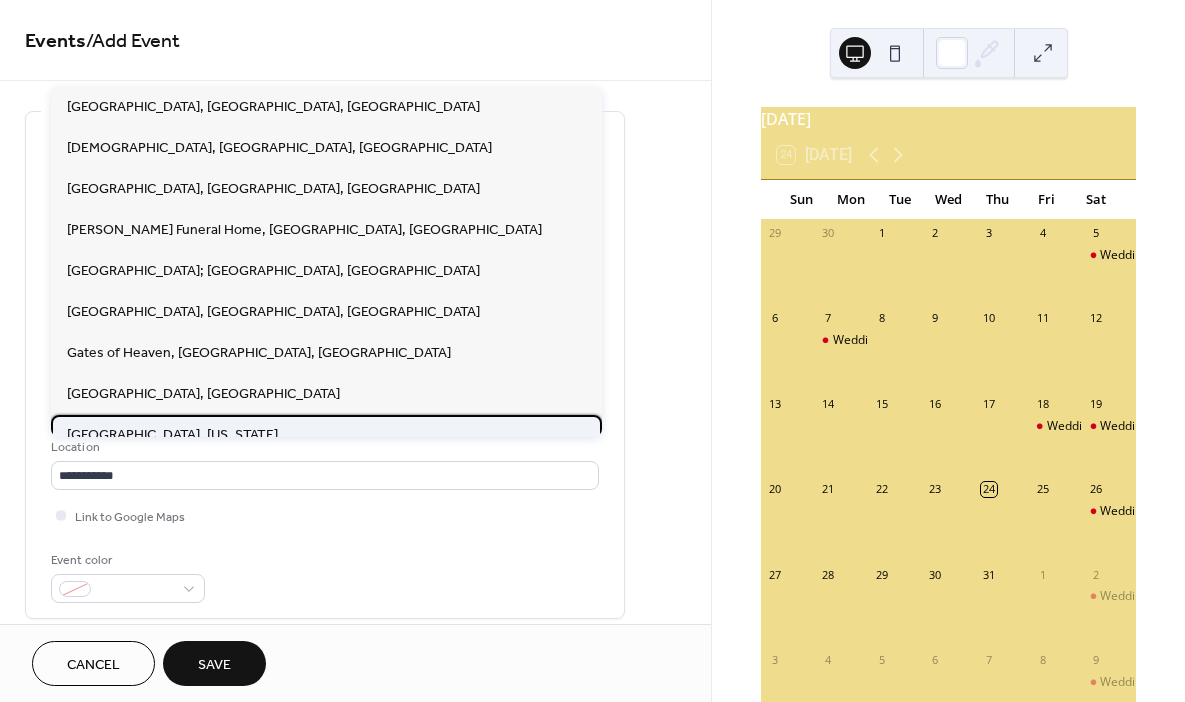 click on "[GEOGRAPHIC_DATA], [US_STATE]" at bounding box center (172, 435) 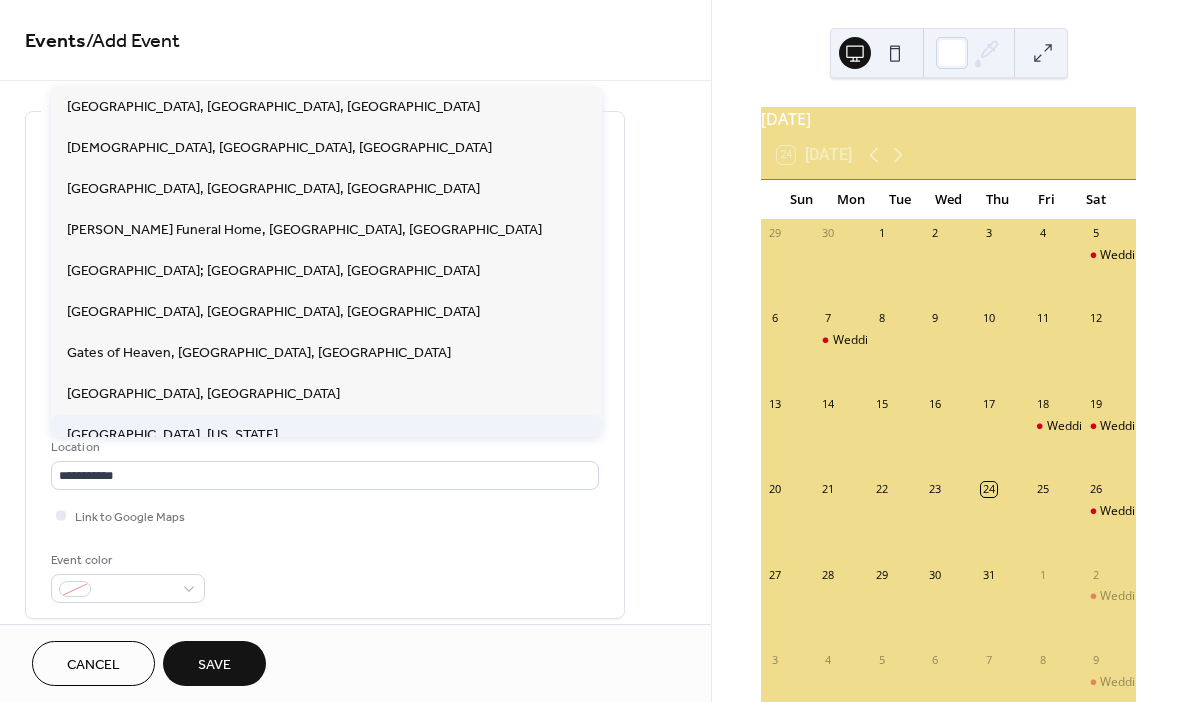 type on "**********" 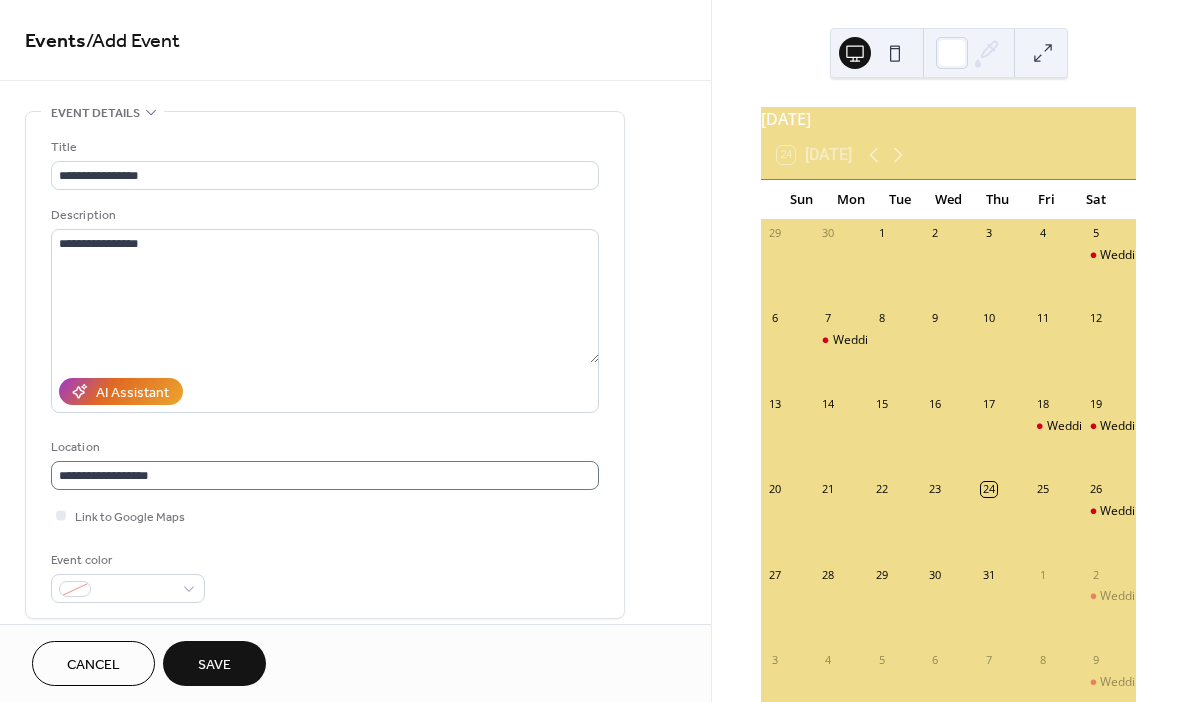 scroll, scrollTop: 1, scrollLeft: 0, axis: vertical 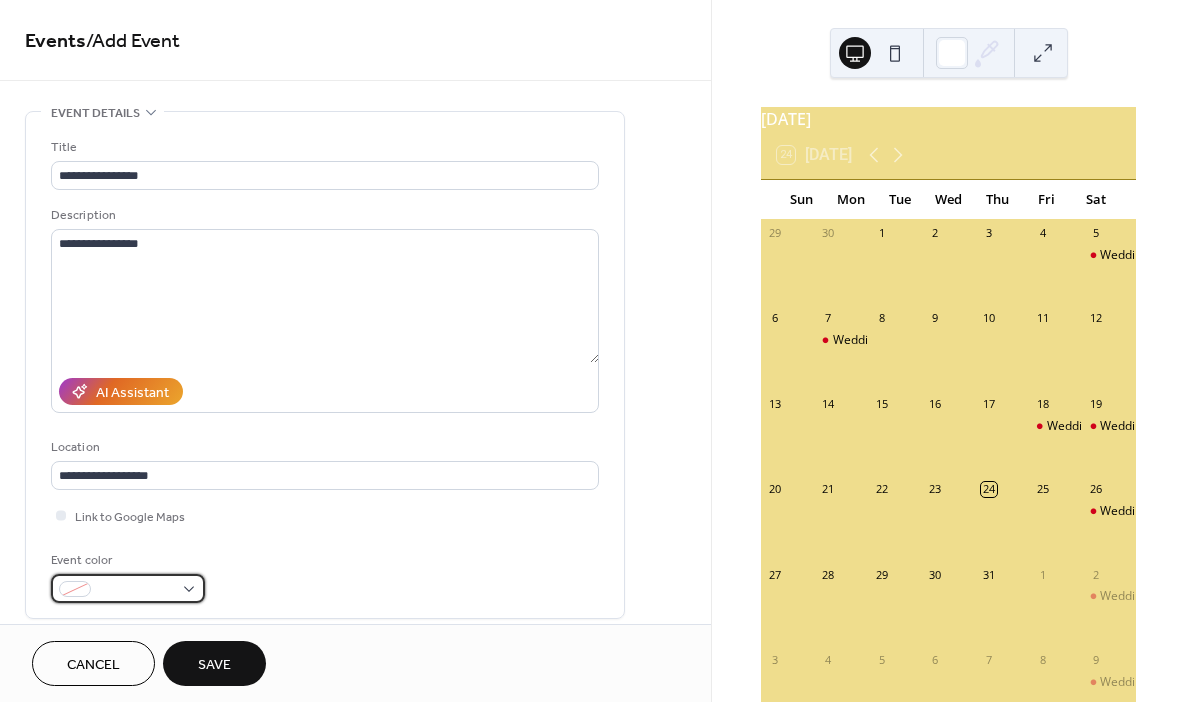 click at bounding box center [136, 590] 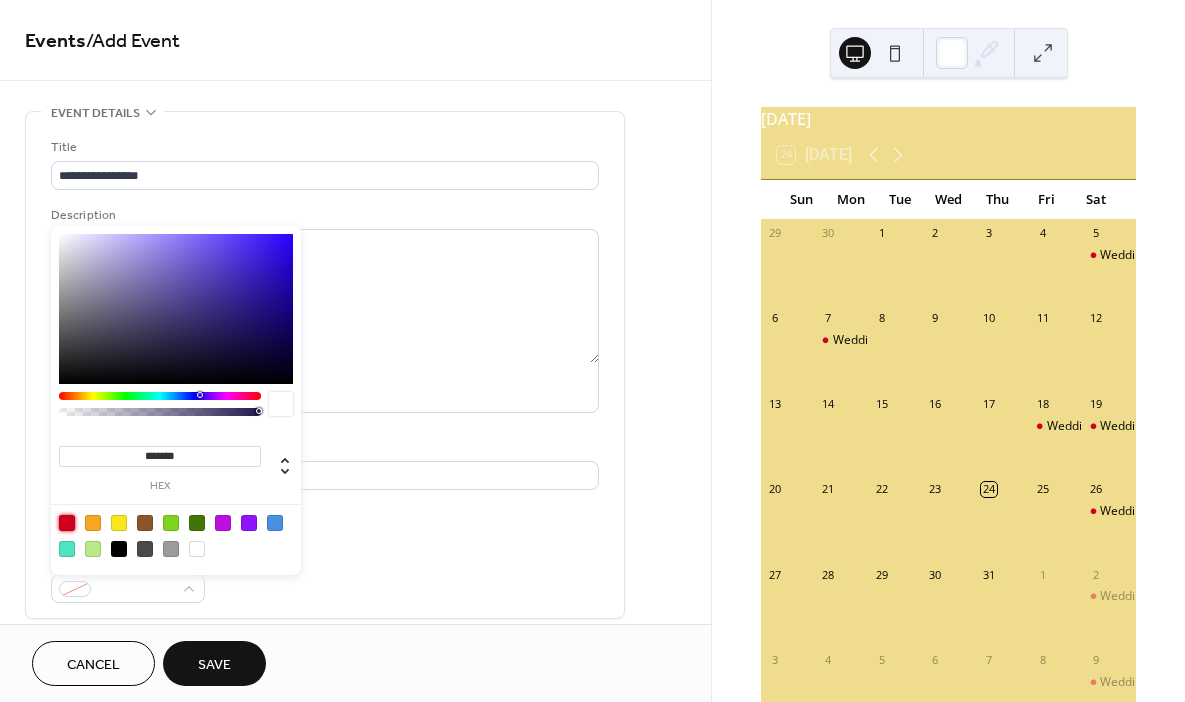 click at bounding box center [67, 523] 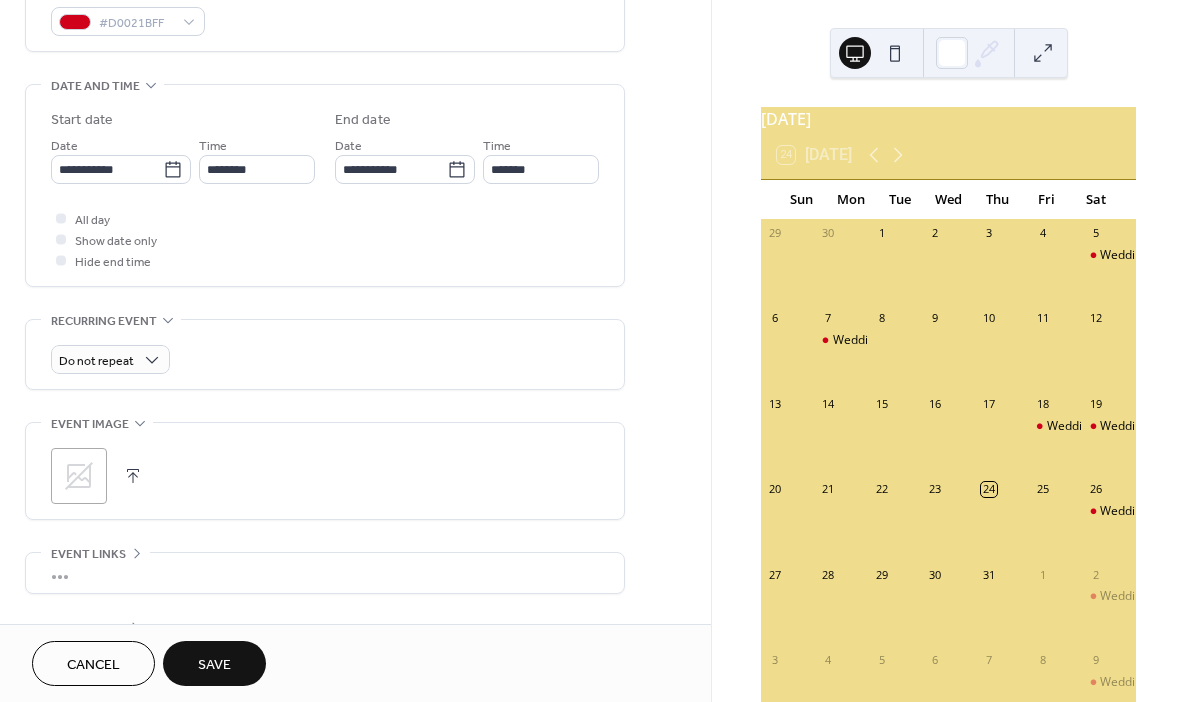 click on ";" at bounding box center [325, 476] 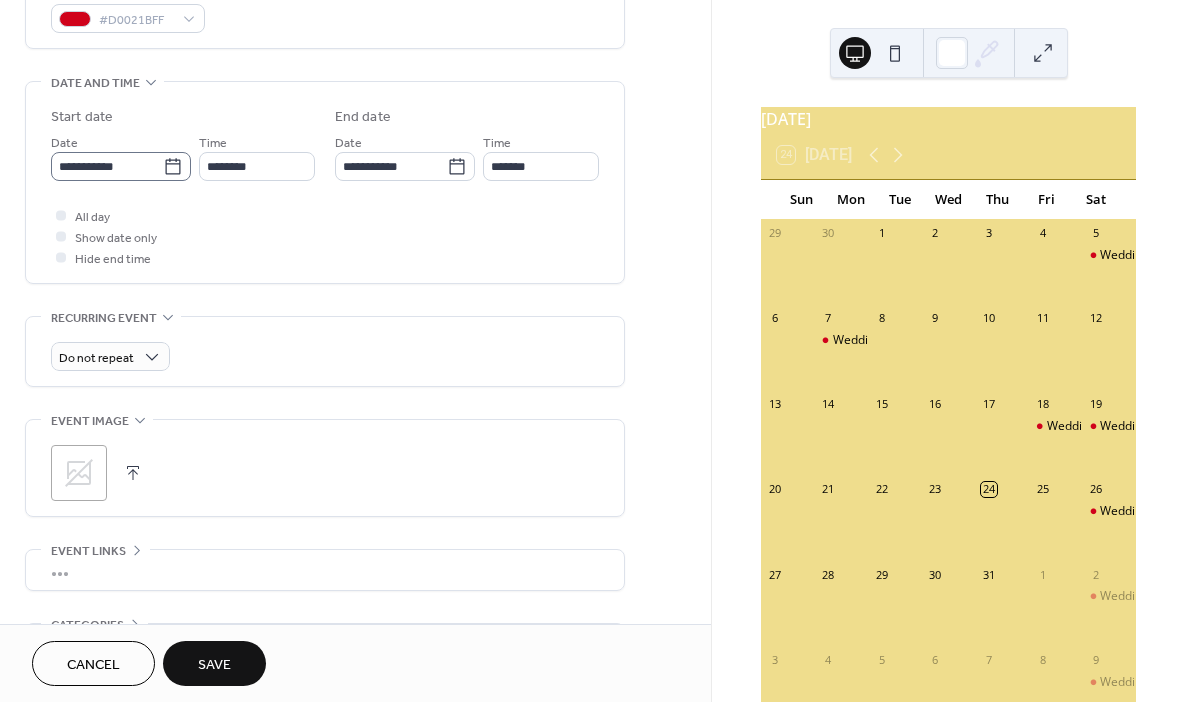 click 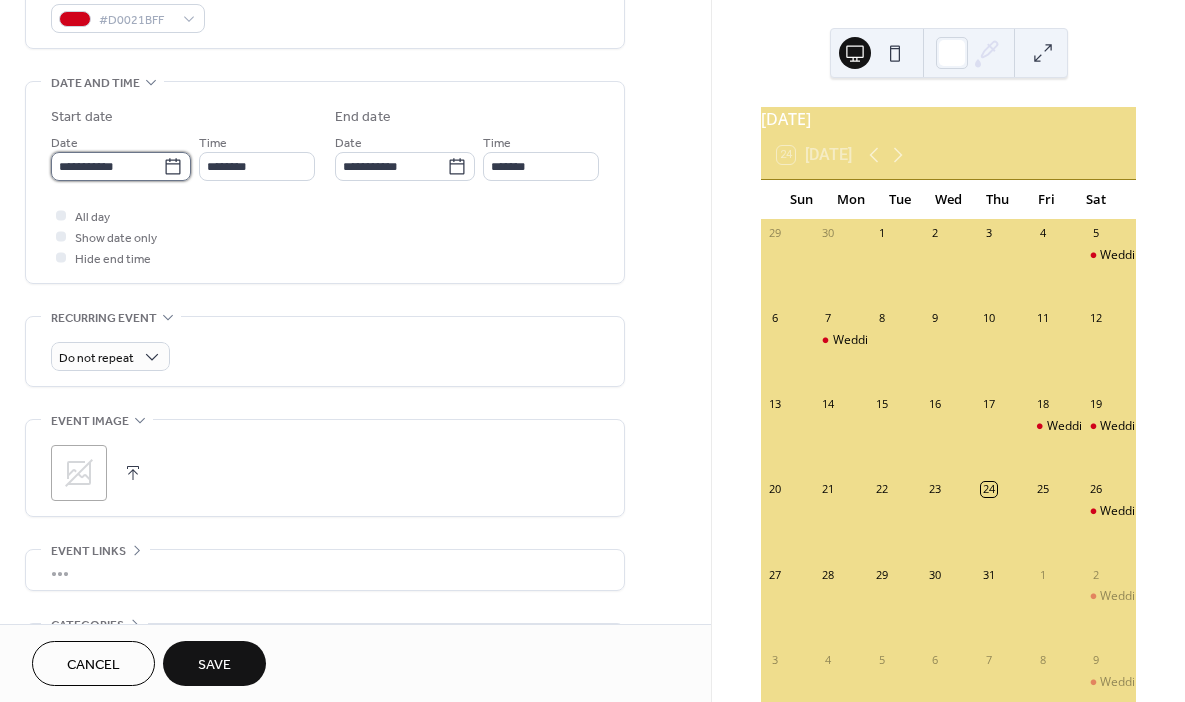 click on "**********" at bounding box center (107, 166) 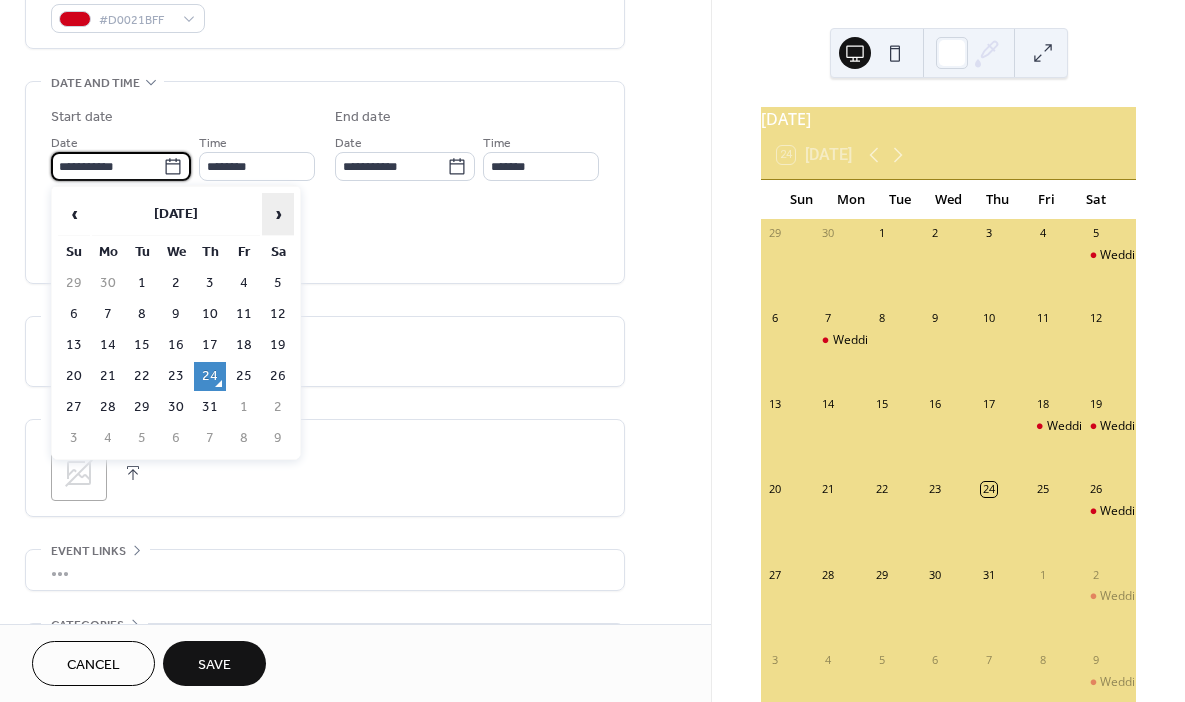 click on "›" at bounding box center [278, 214] 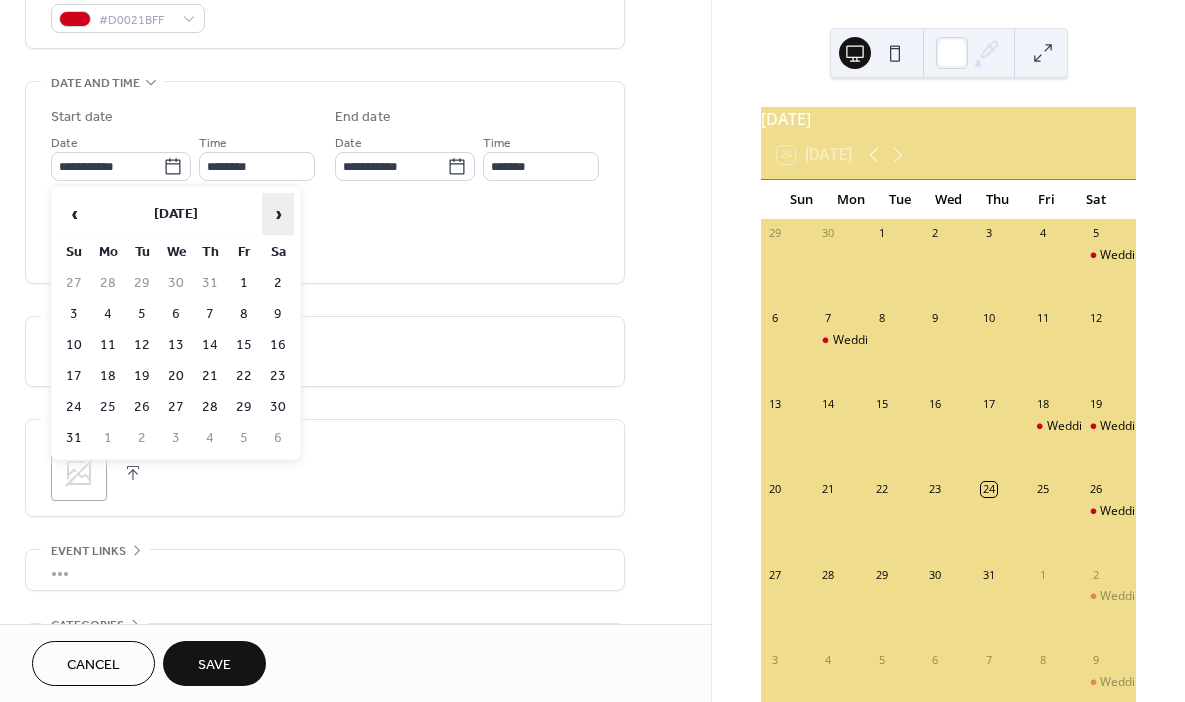 click on "›" at bounding box center (278, 214) 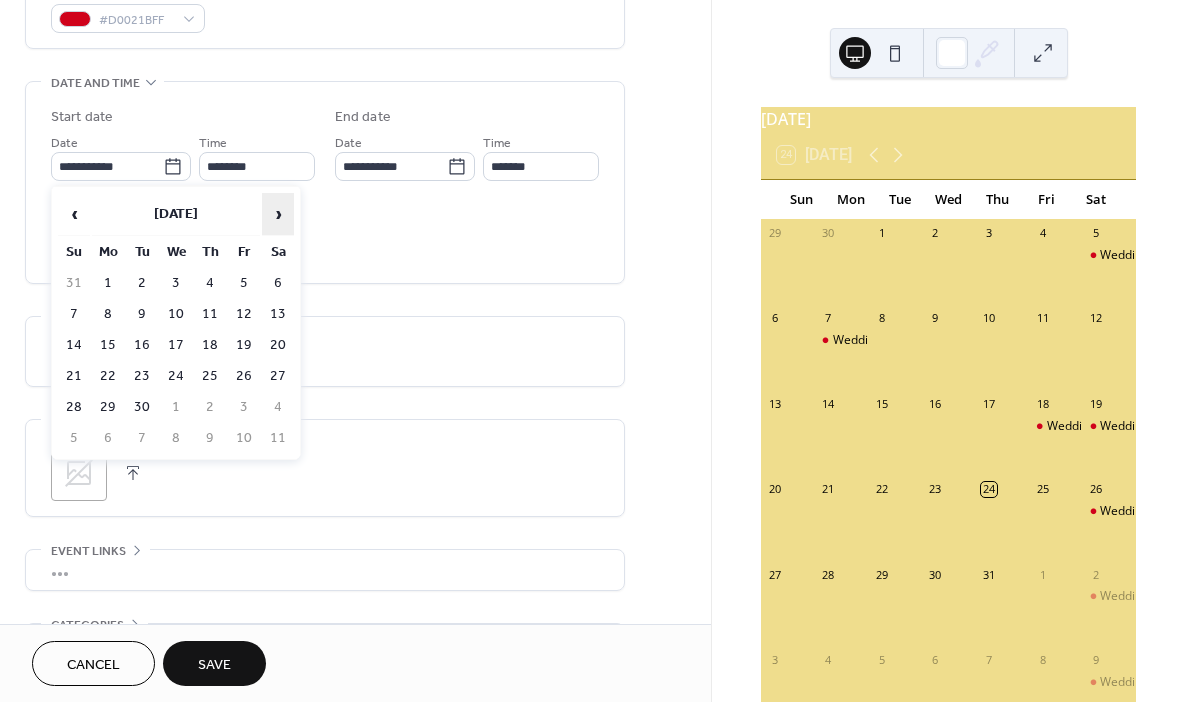 click on "›" at bounding box center [278, 214] 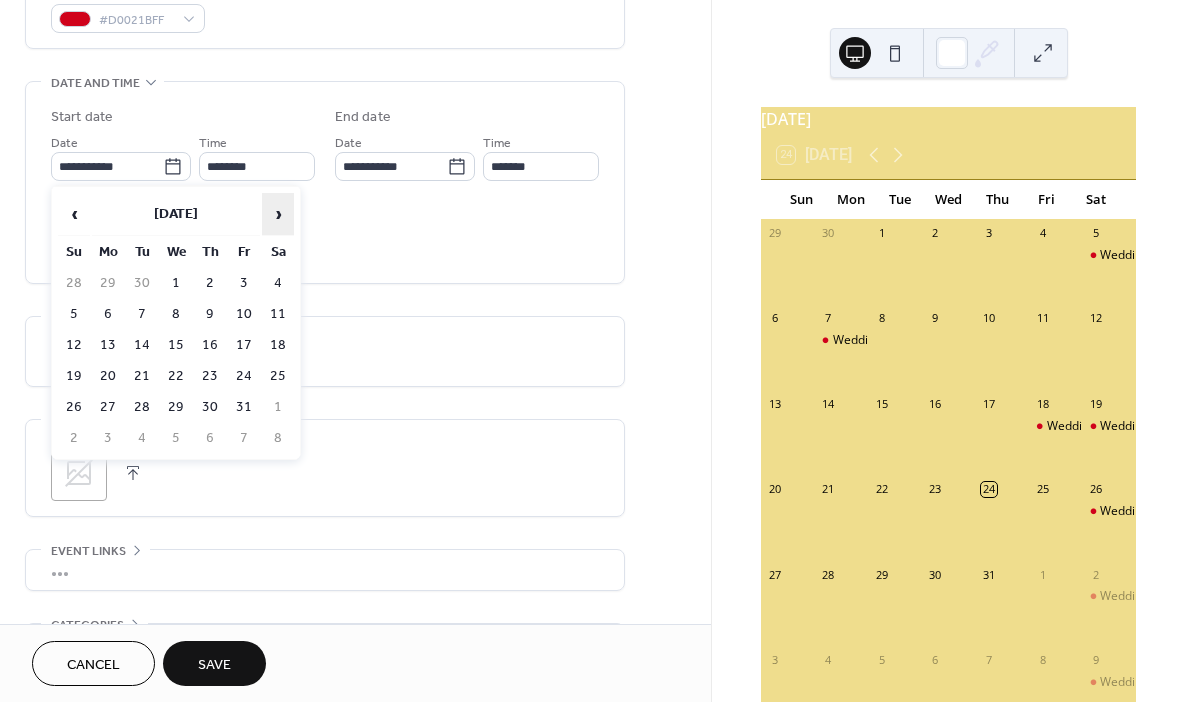 click on "›" at bounding box center [278, 214] 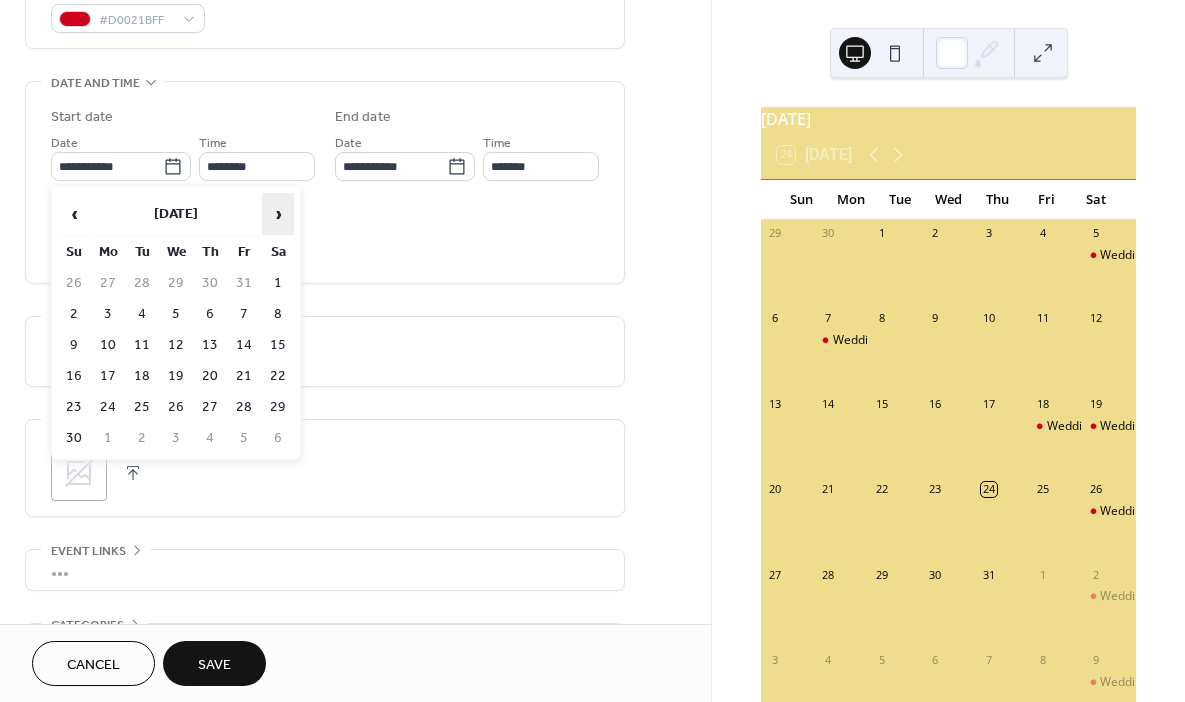 click on "›" at bounding box center [278, 214] 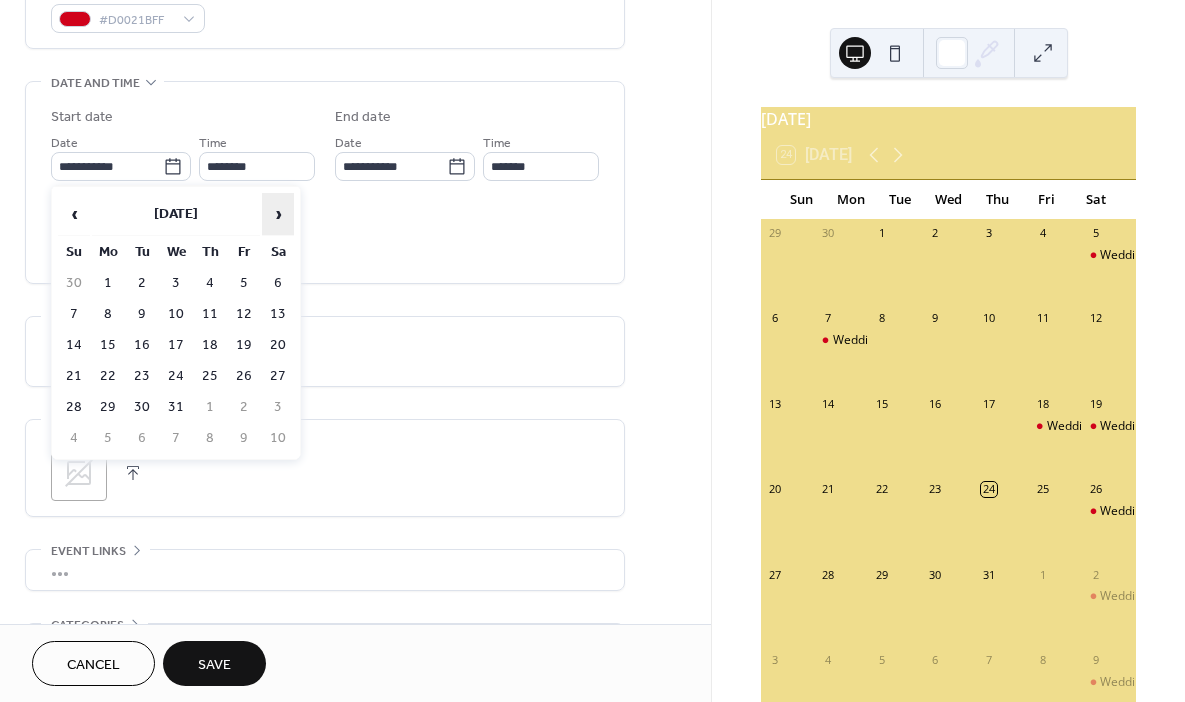 click on "›" at bounding box center [278, 214] 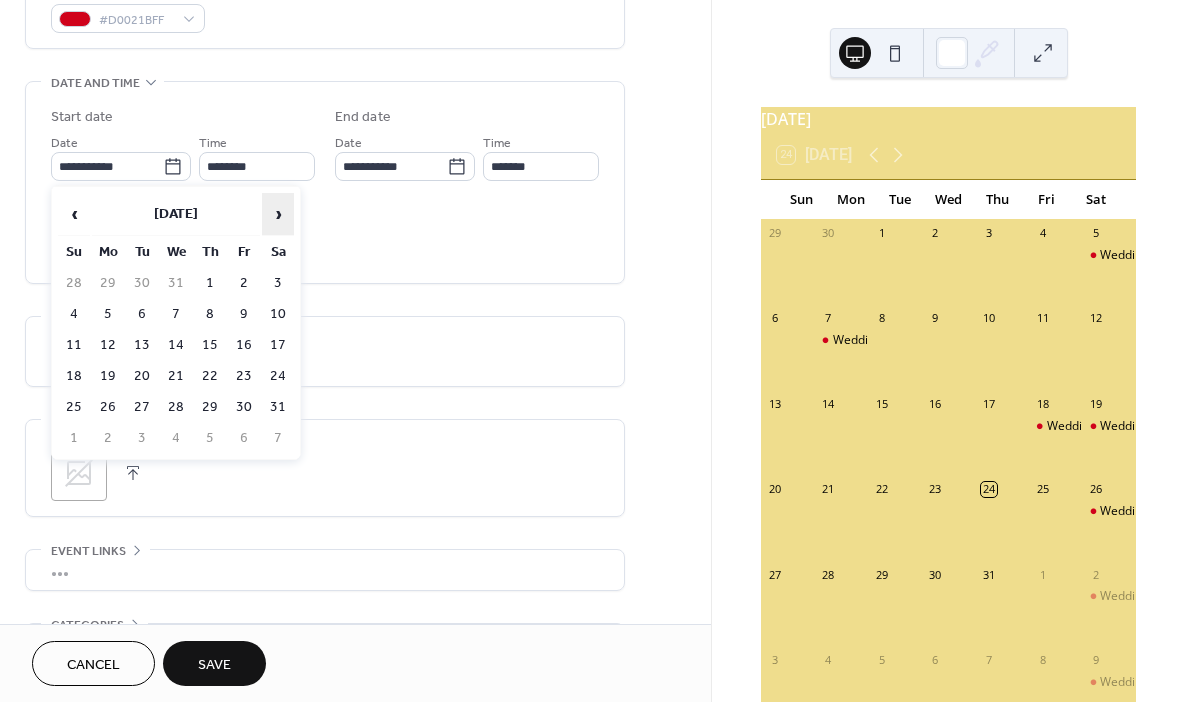 click on "›" at bounding box center [278, 214] 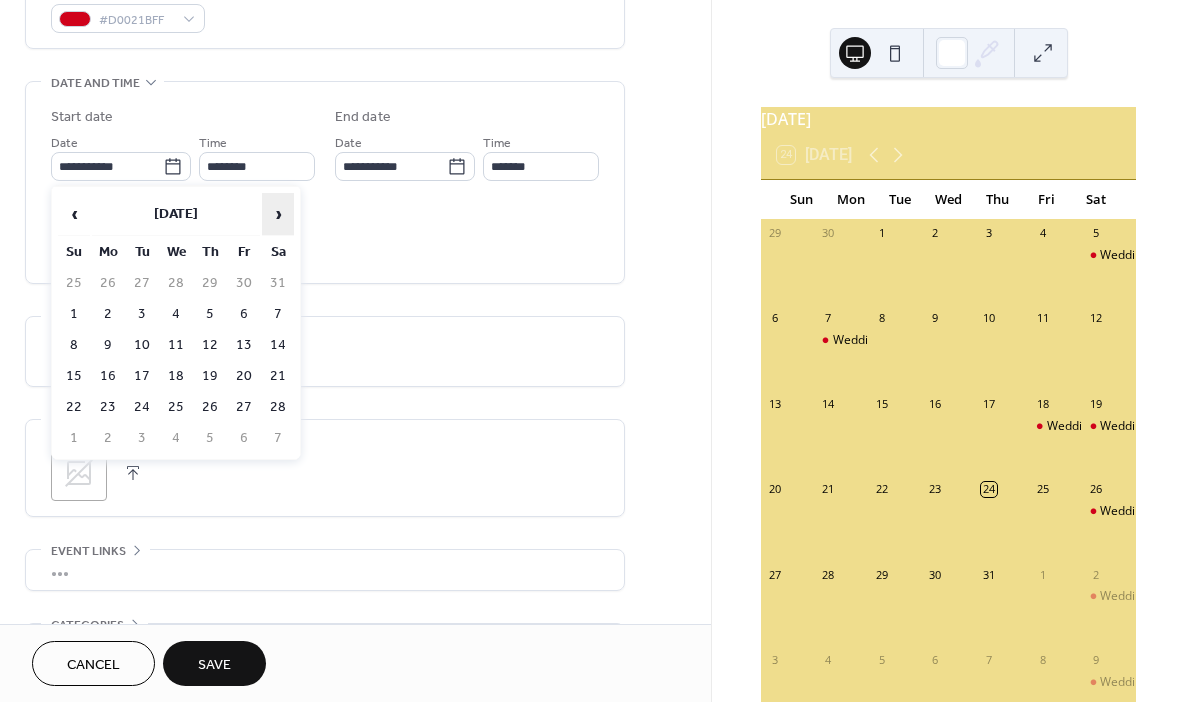 click on "›" at bounding box center [278, 214] 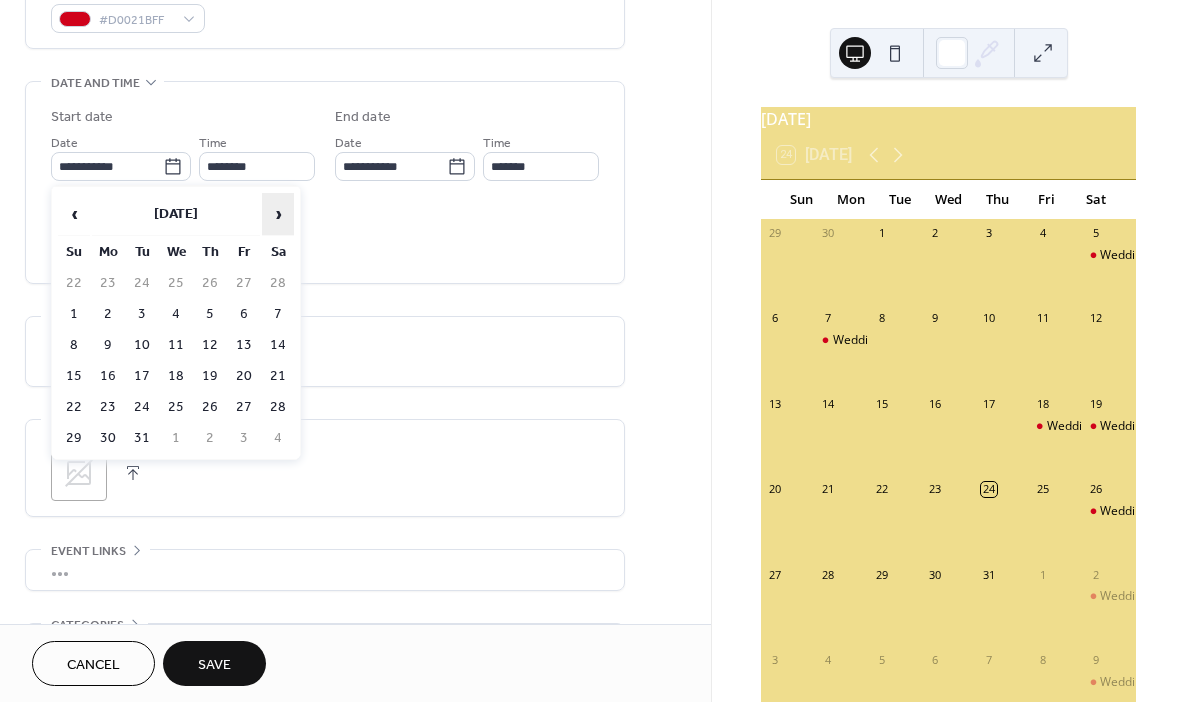 click on "›" at bounding box center (278, 214) 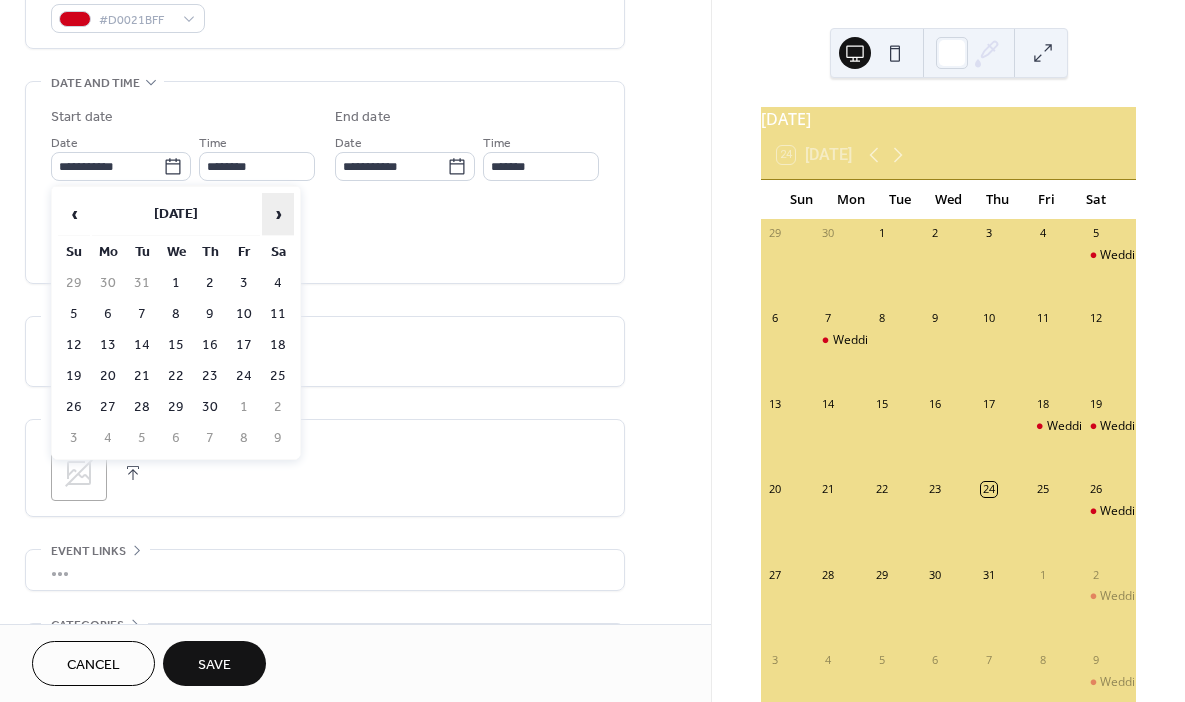 click on "›" at bounding box center (278, 214) 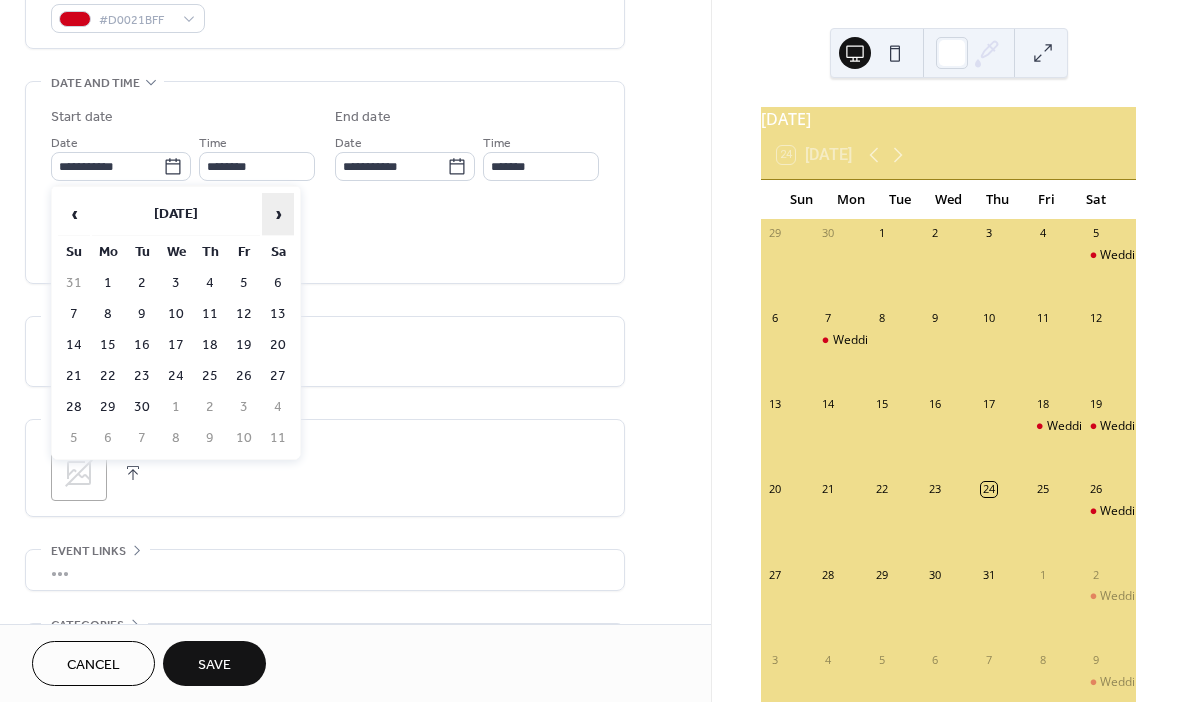 click on "›" at bounding box center [278, 214] 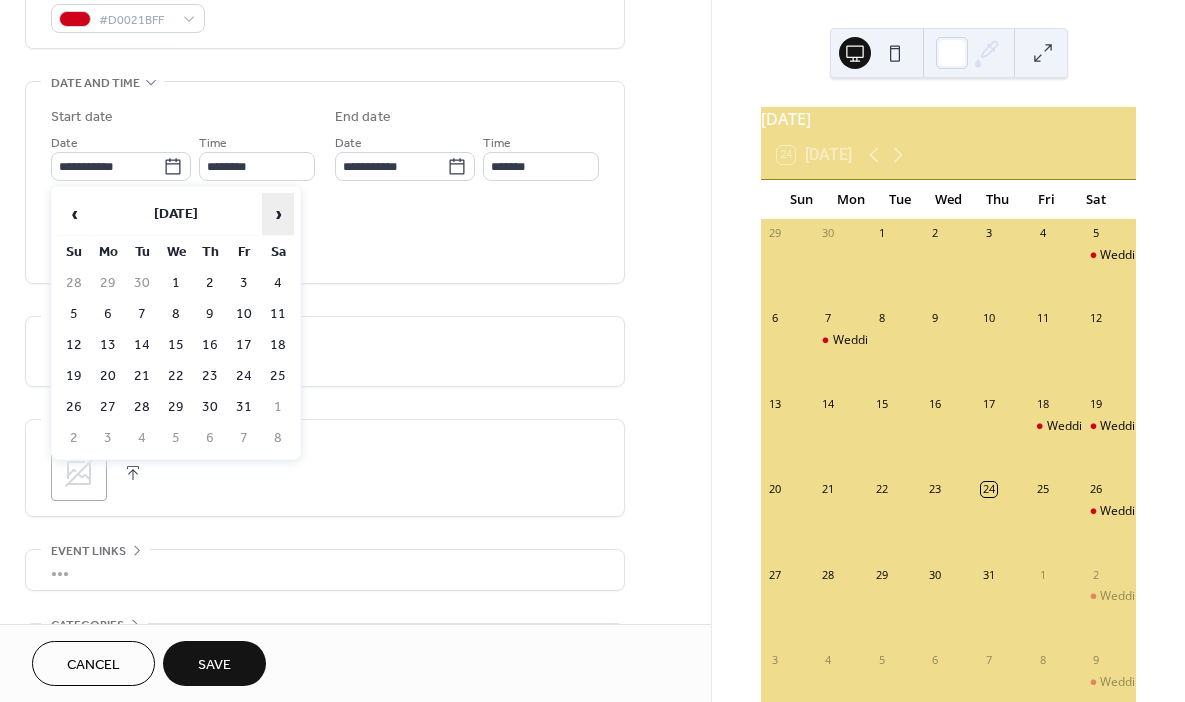 click on "›" at bounding box center (278, 214) 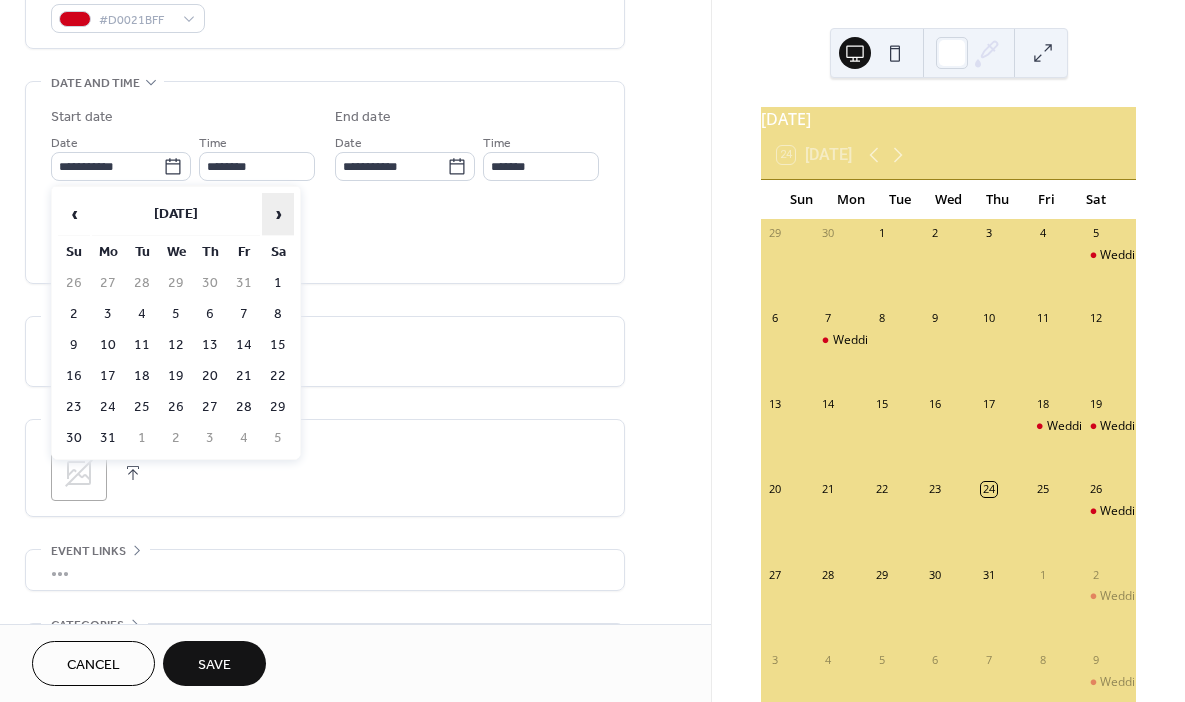 click on "›" at bounding box center [278, 214] 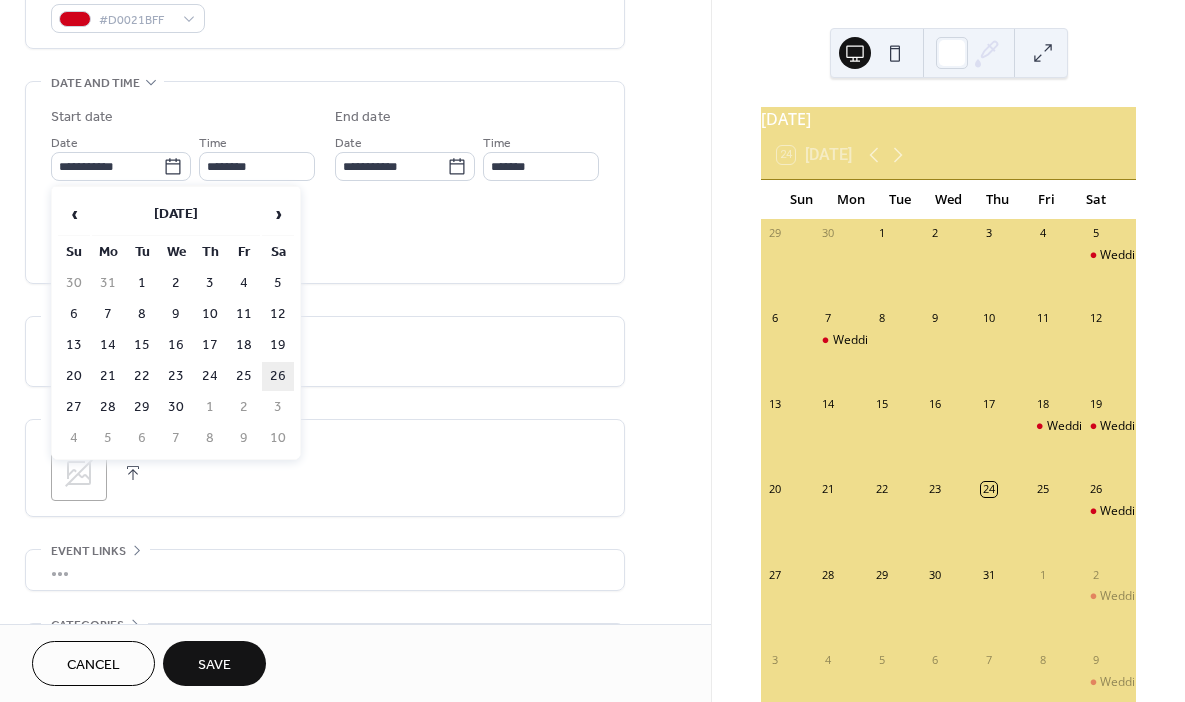click on "26" at bounding box center (278, 376) 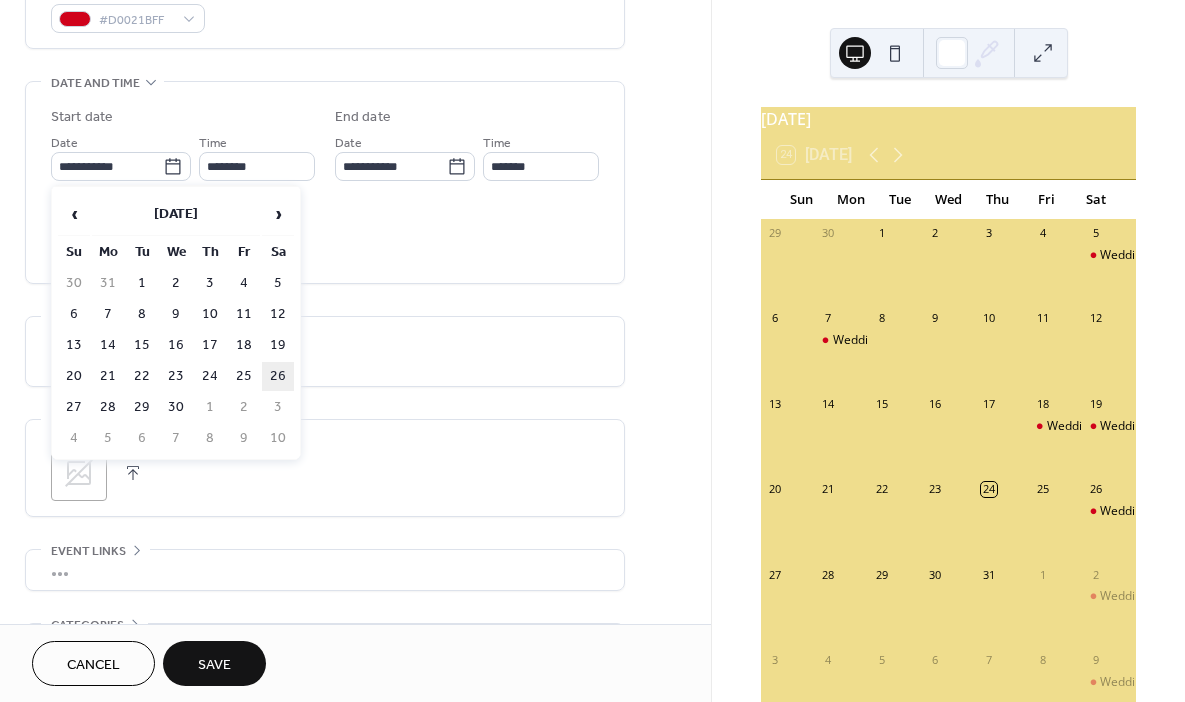 type on "**********" 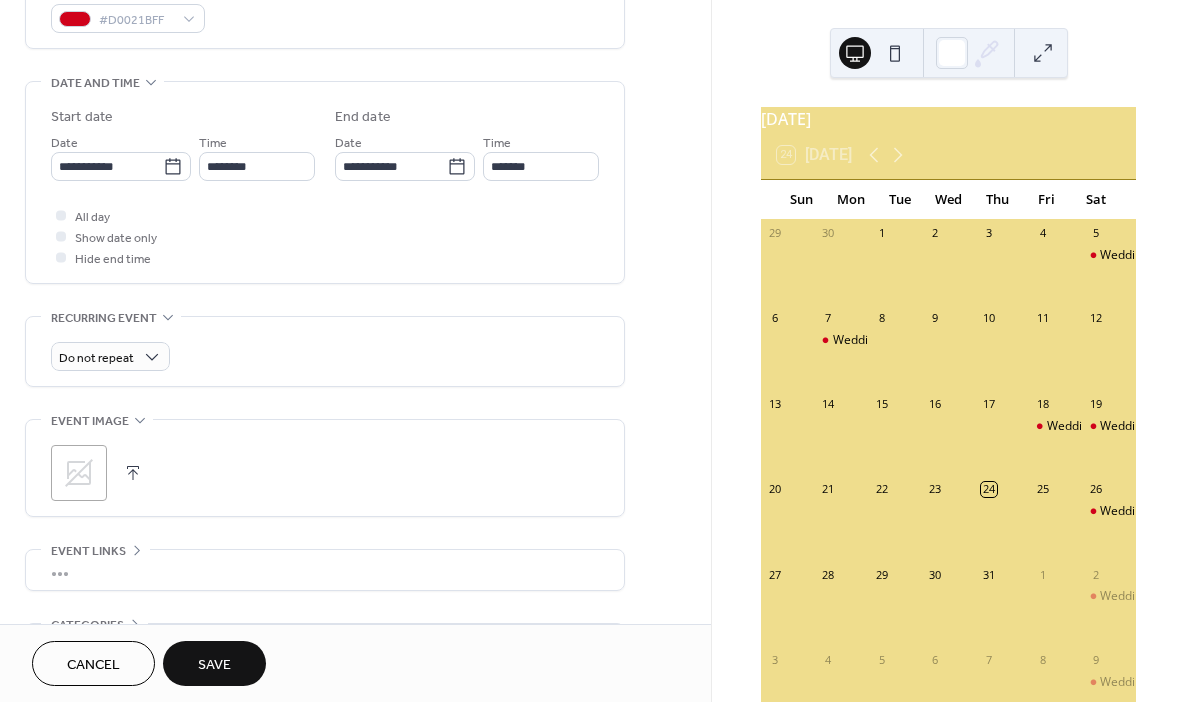 click on "Do not repeat" at bounding box center [325, 351] 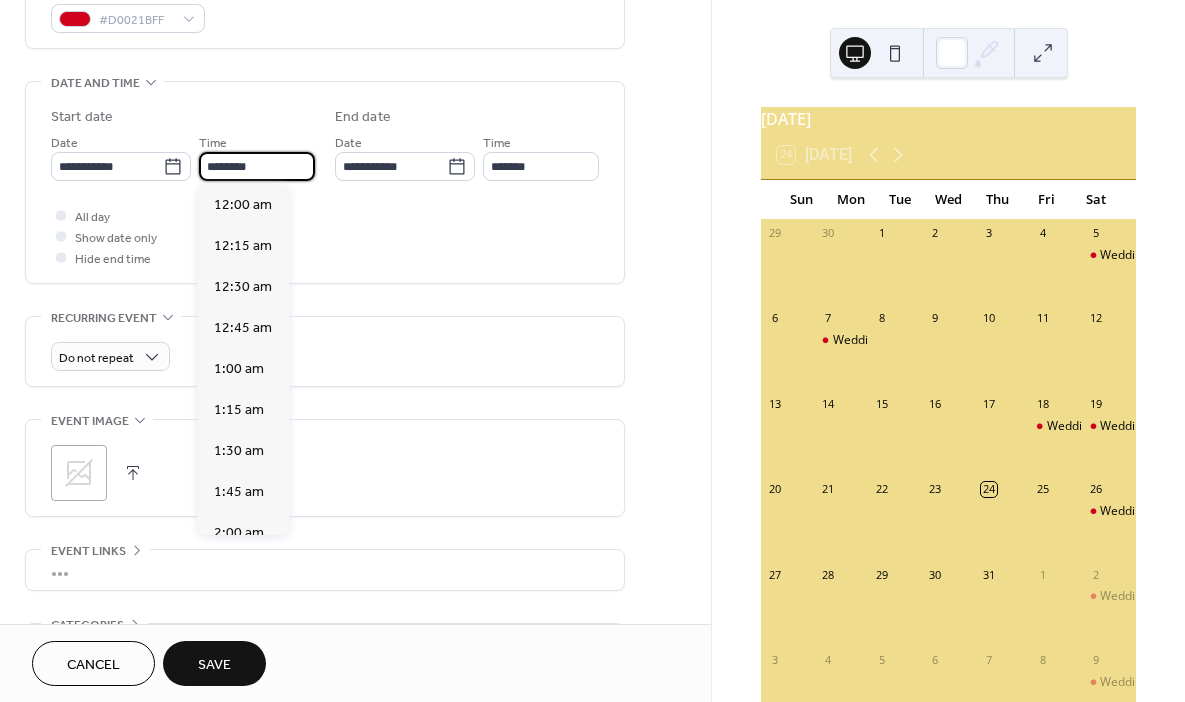 click on "********" at bounding box center [257, 166] 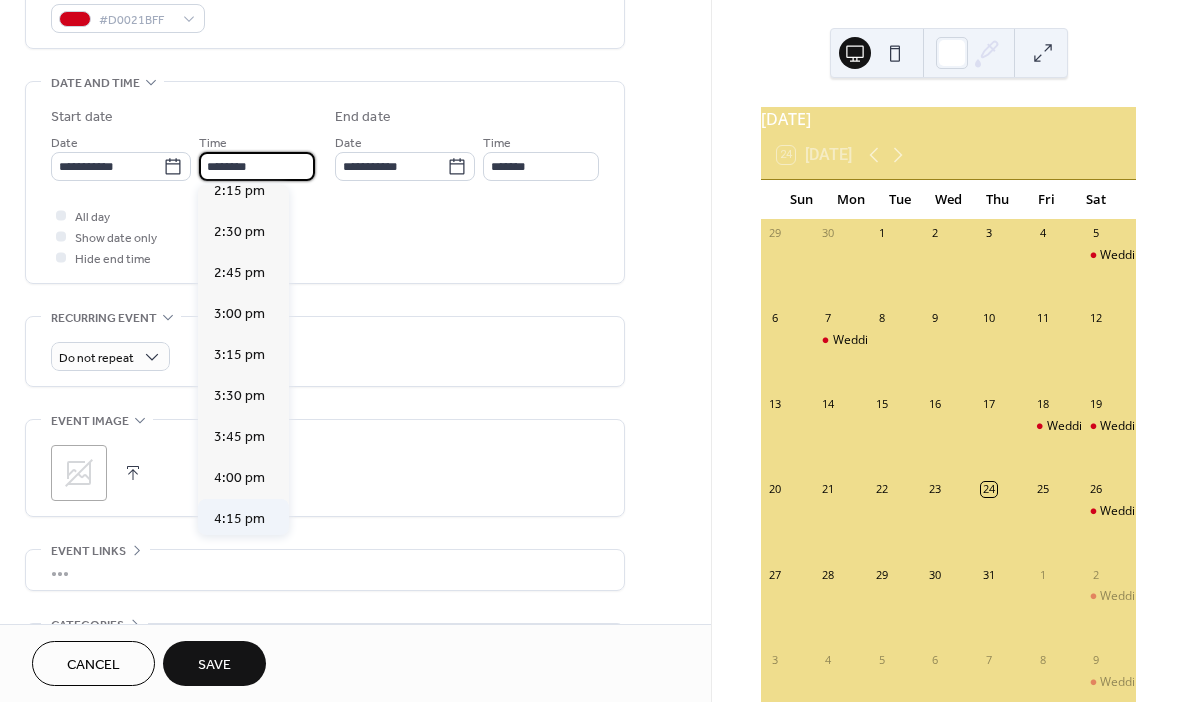 scroll, scrollTop: 2354, scrollLeft: 0, axis: vertical 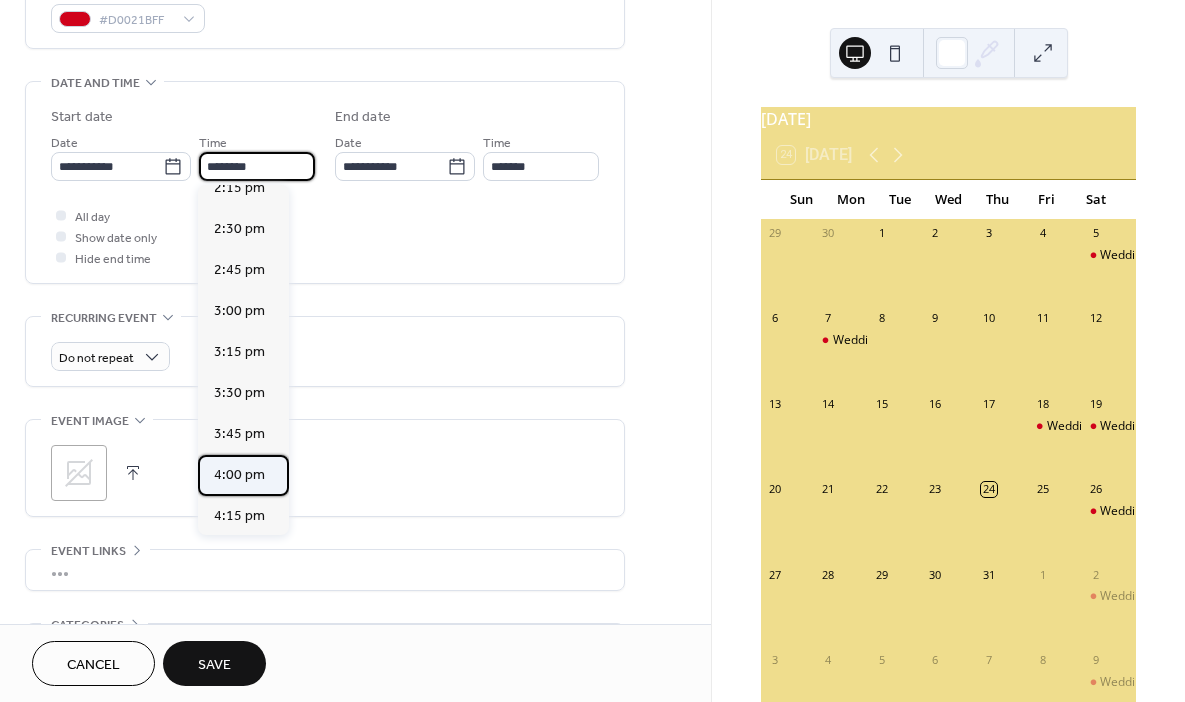 click on "4:00 pm" at bounding box center (239, 475) 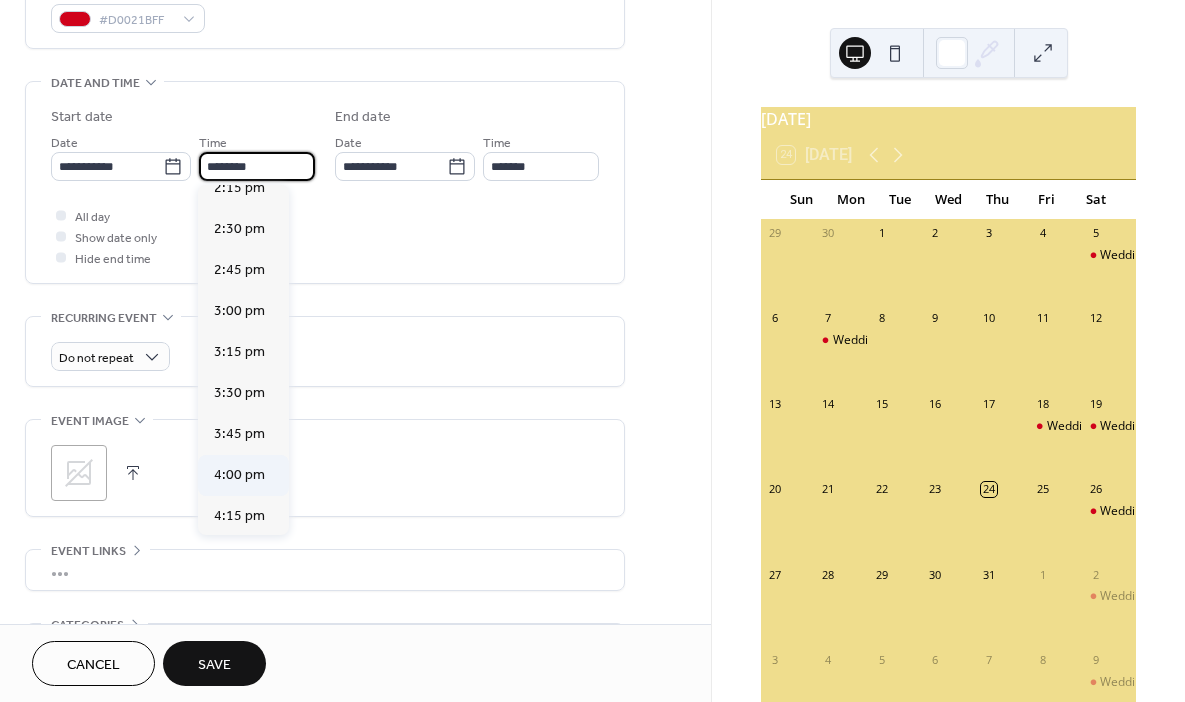 type on "*******" 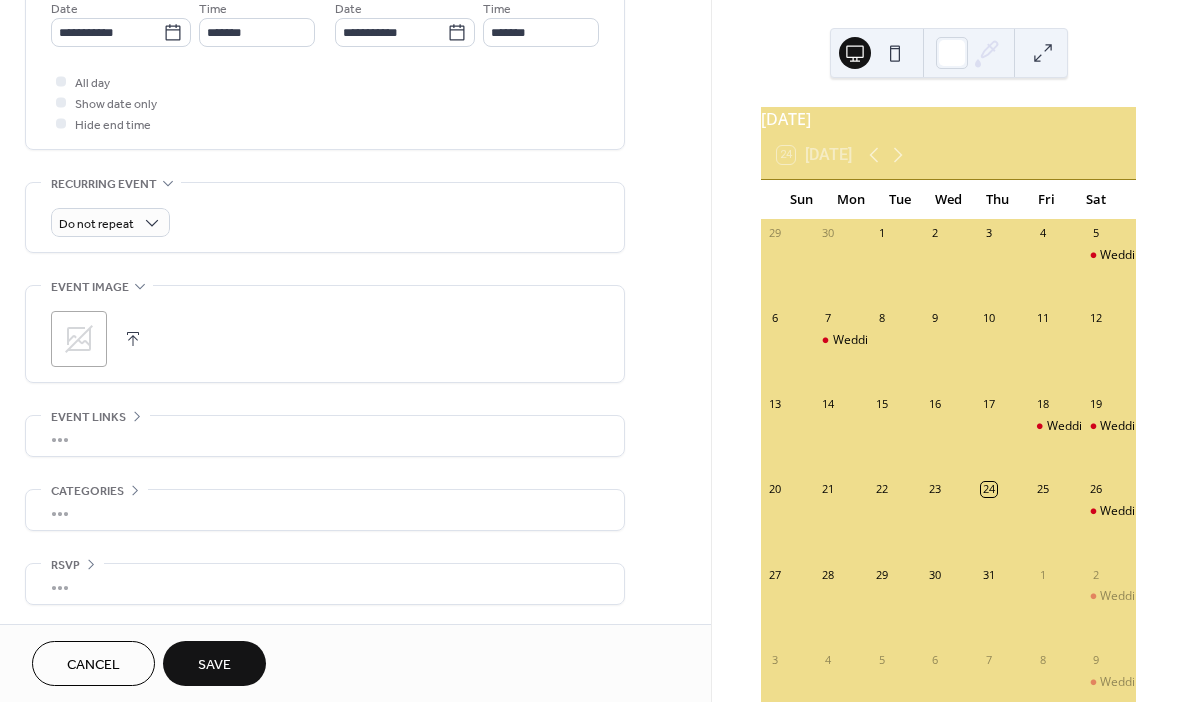 scroll, scrollTop: 705, scrollLeft: 0, axis: vertical 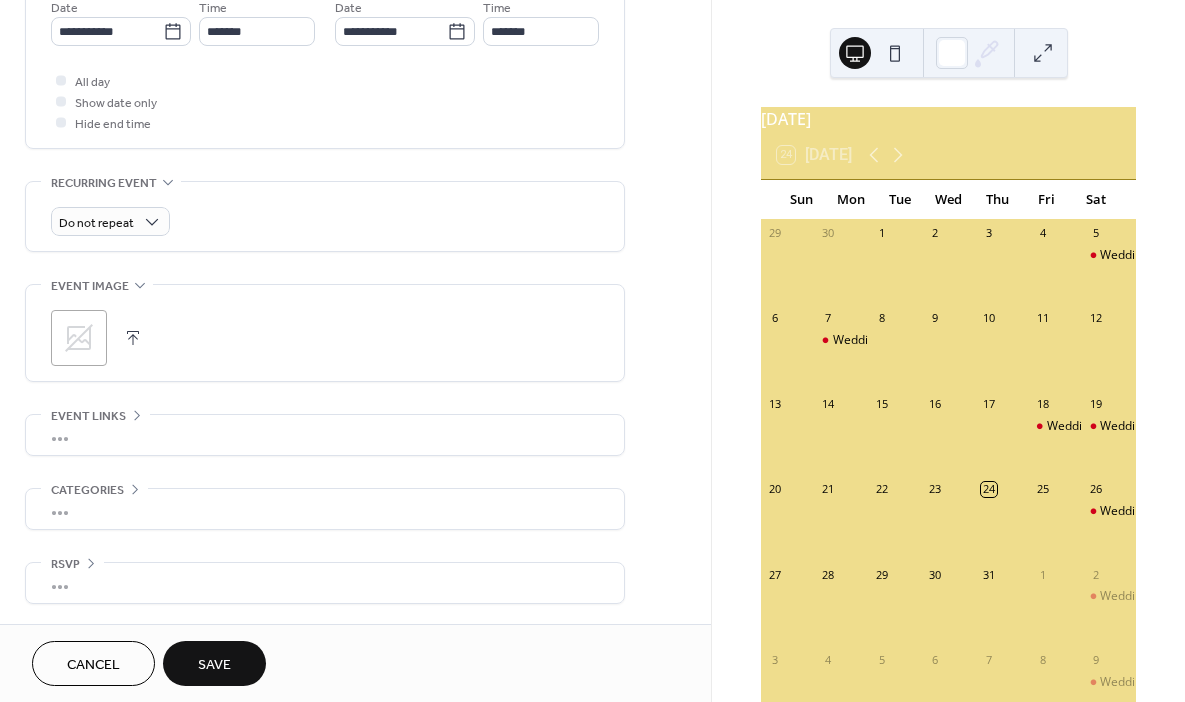 click on "Save" at bounding box center [214, 663] 